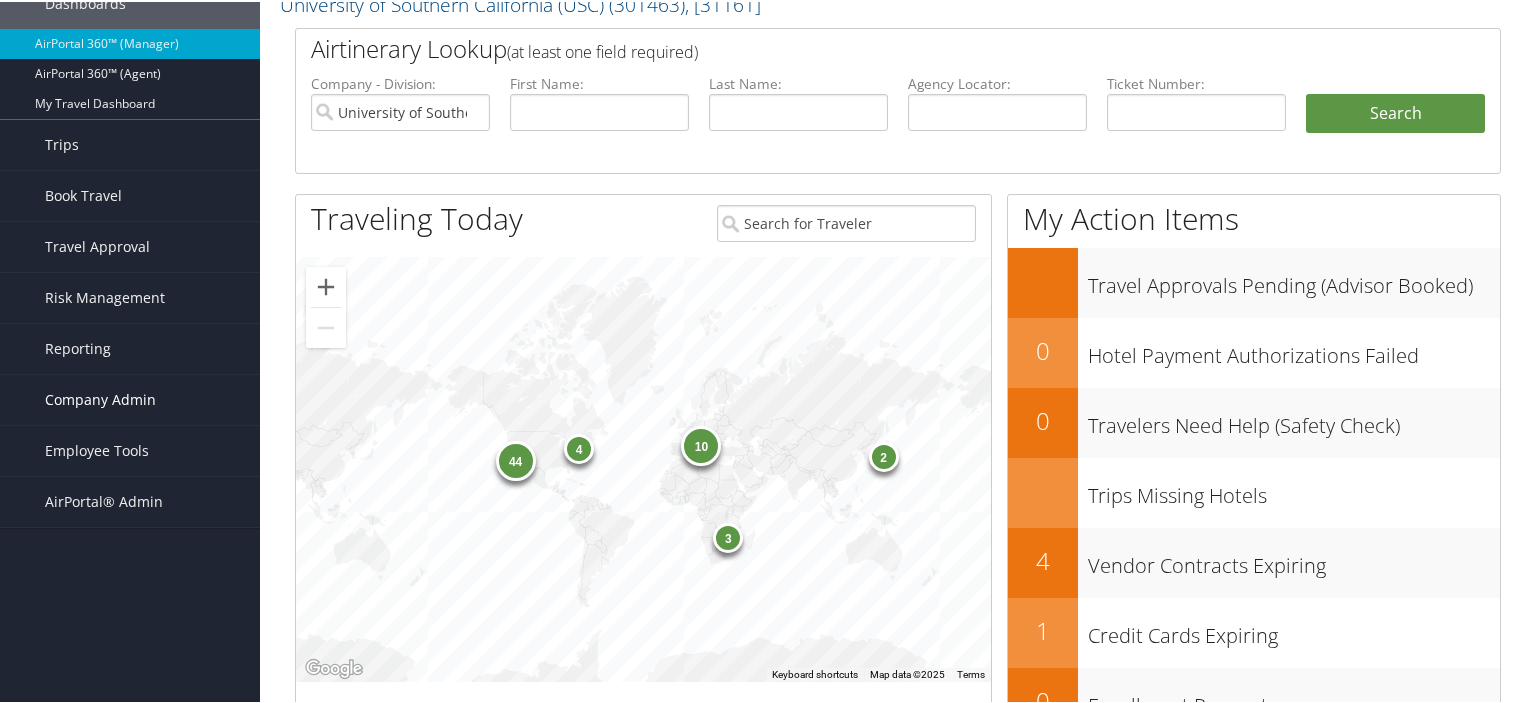 scroll, scrollTop: 133, scrollLeft: 0, axis: vertical 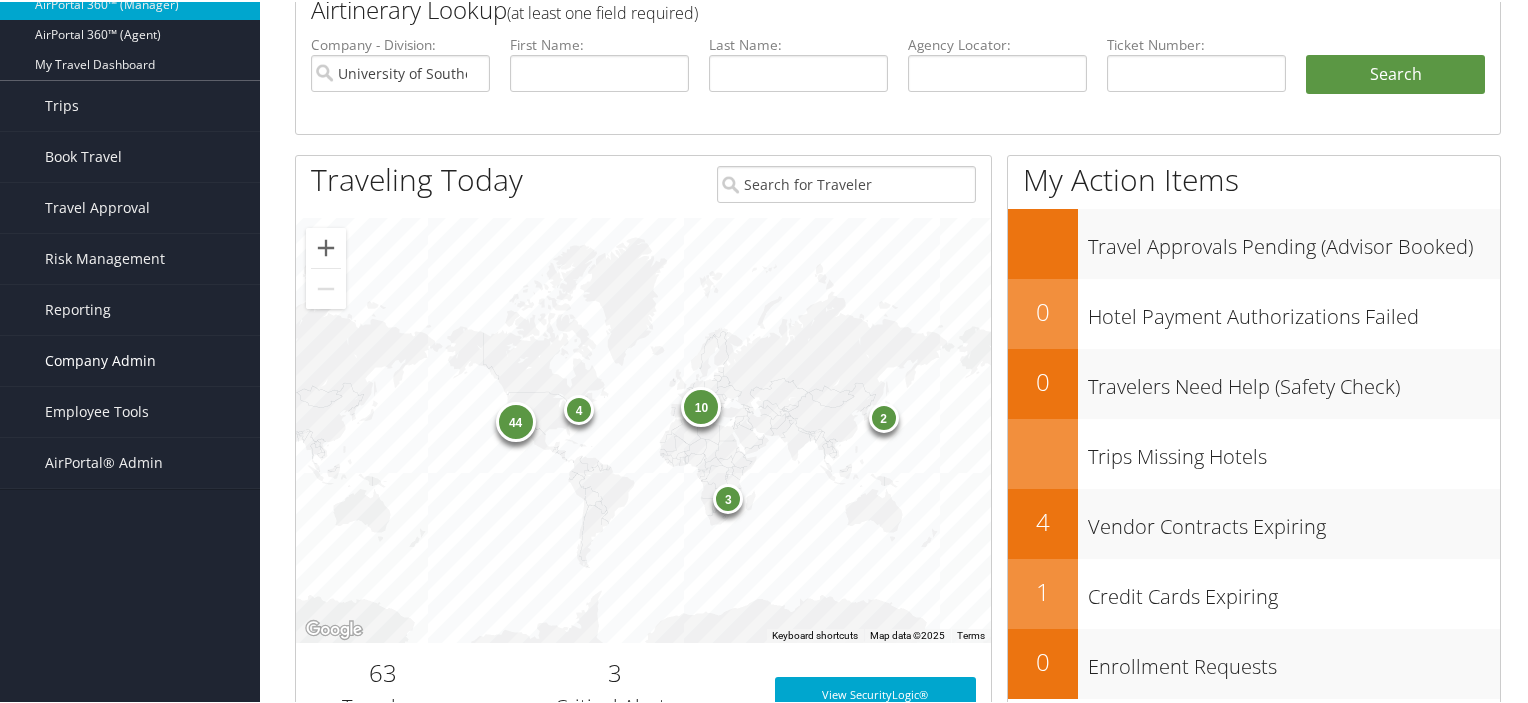 click on "Company Admin" at bounding box center [100, 359] 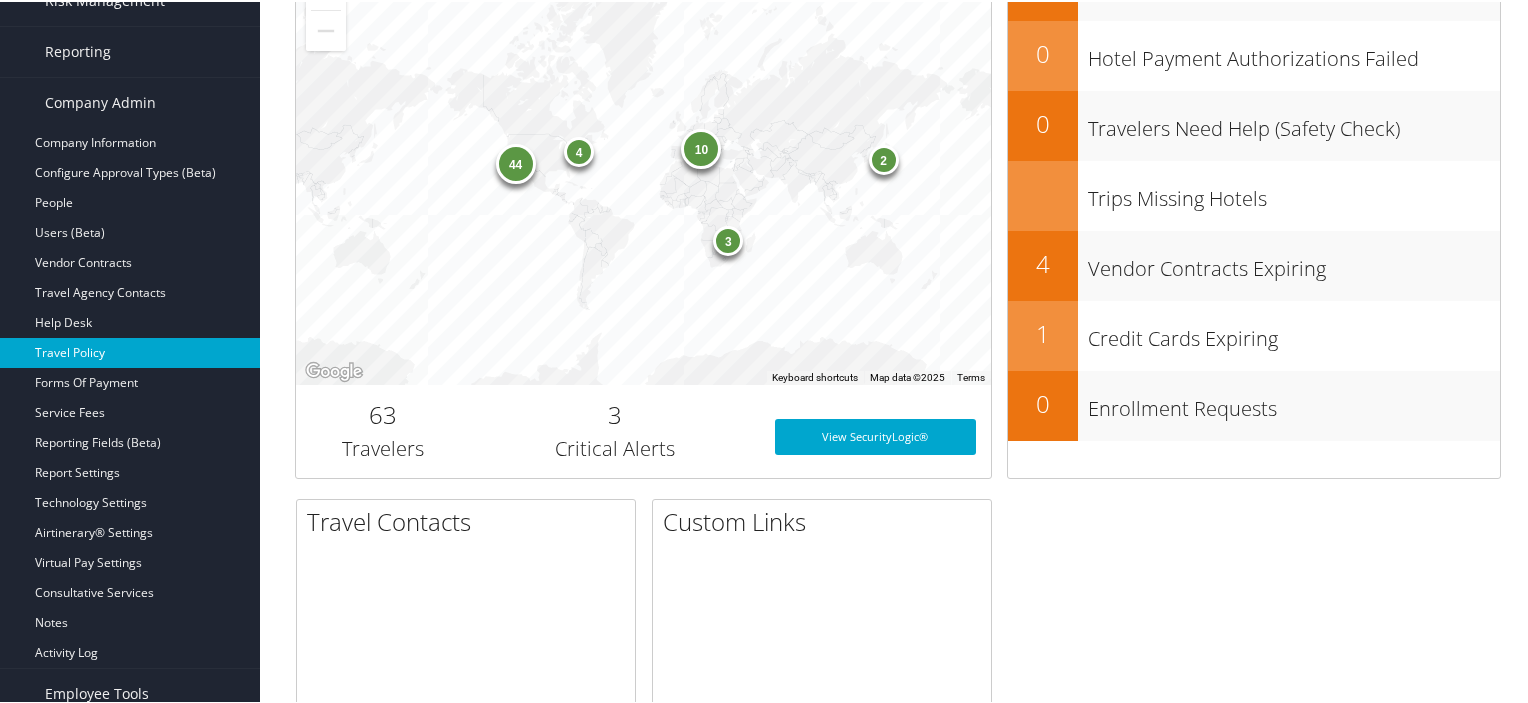 scroll, scrollTop: 400, scrollLeft: 0, axis: vertical 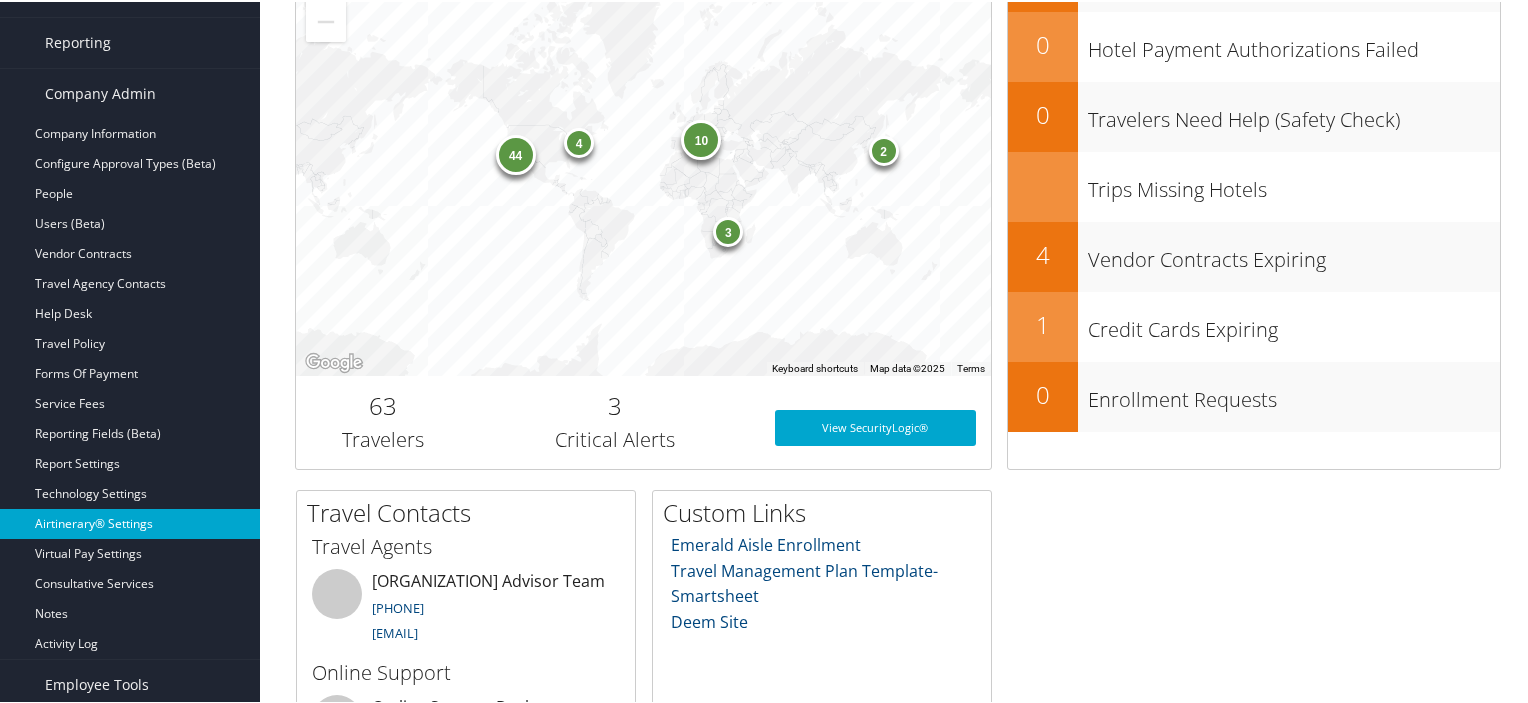 click on "Airtinerary® Settings" at bounding box center [130, 522] 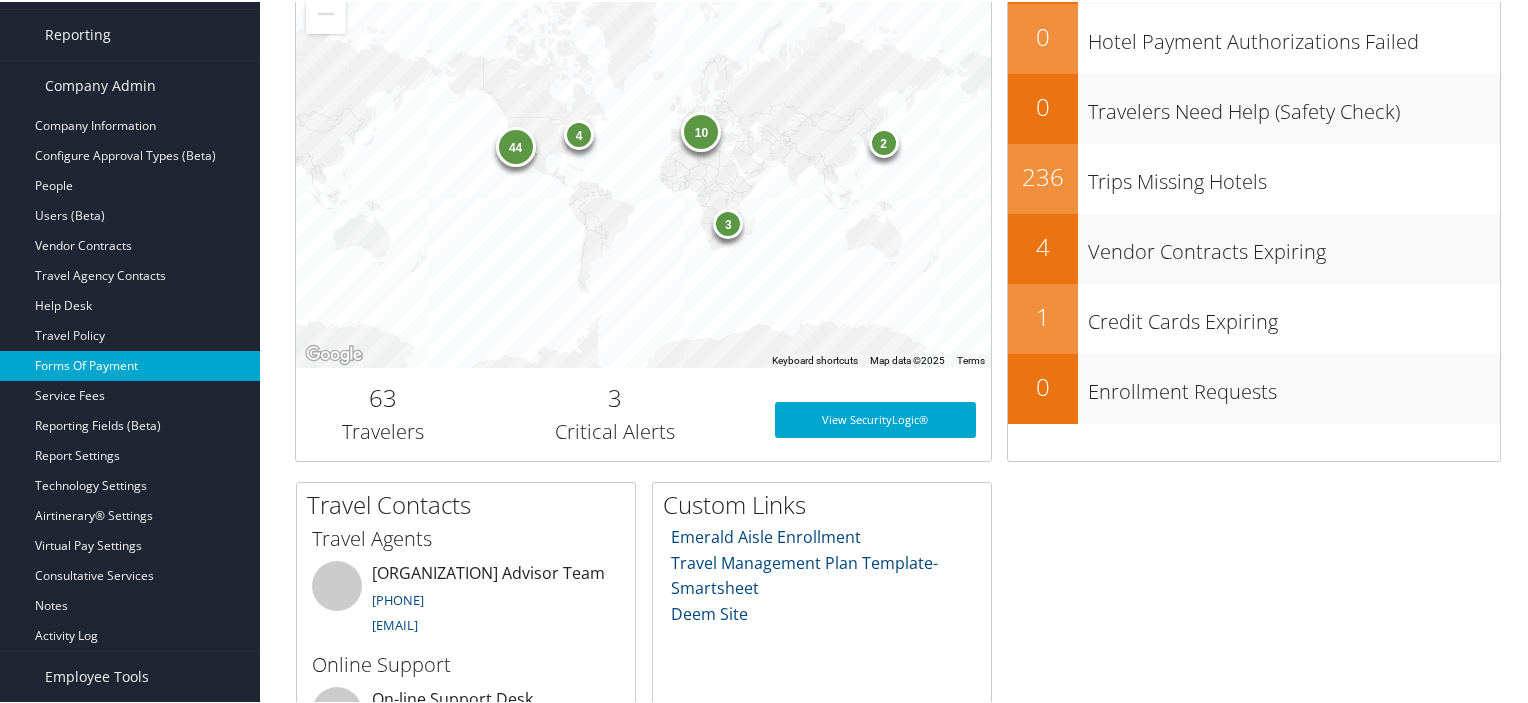 scroll, scrollTop: 533, scrollLeft: 0, axis: vertical 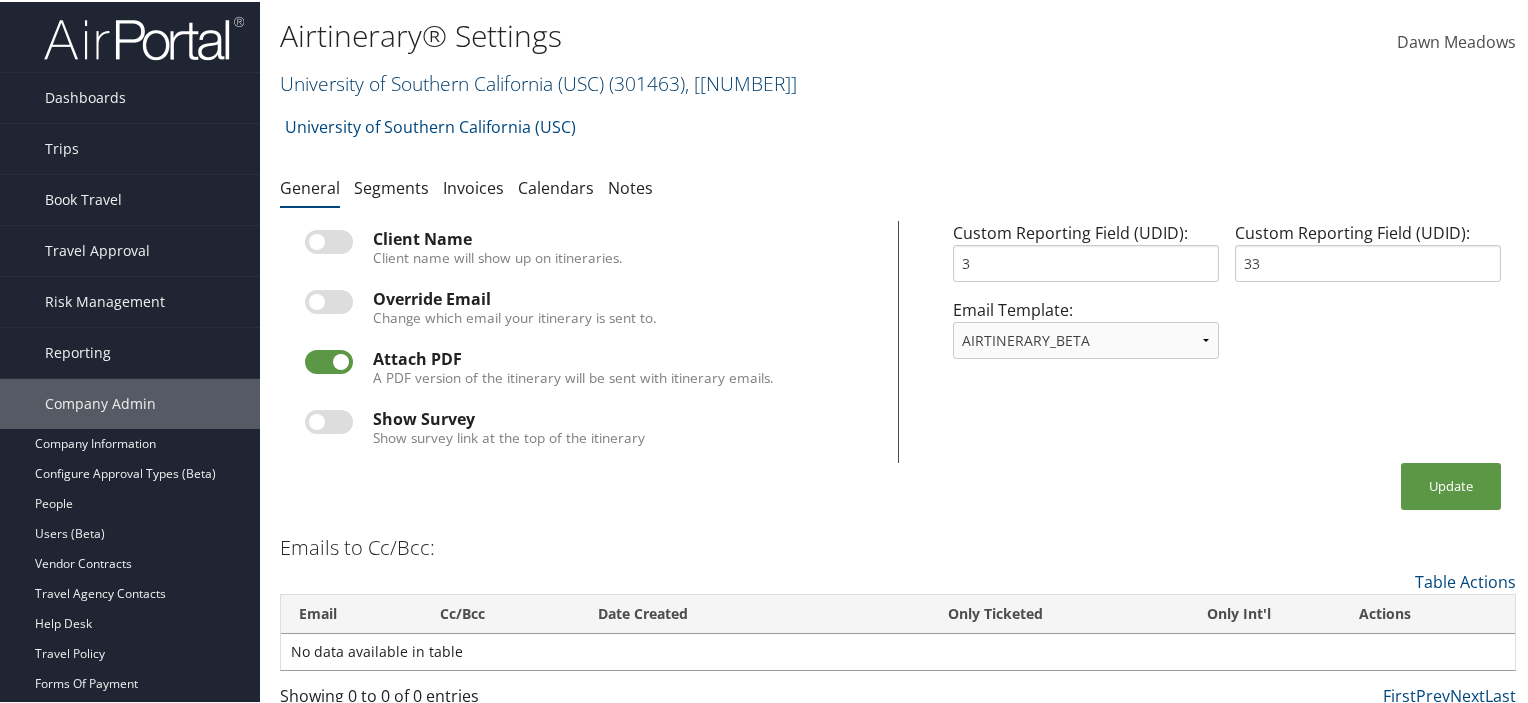 click on "University of Southern California (USC)   ( 301463 )  , [ 31161 ]" at bounding box center [538, 81] 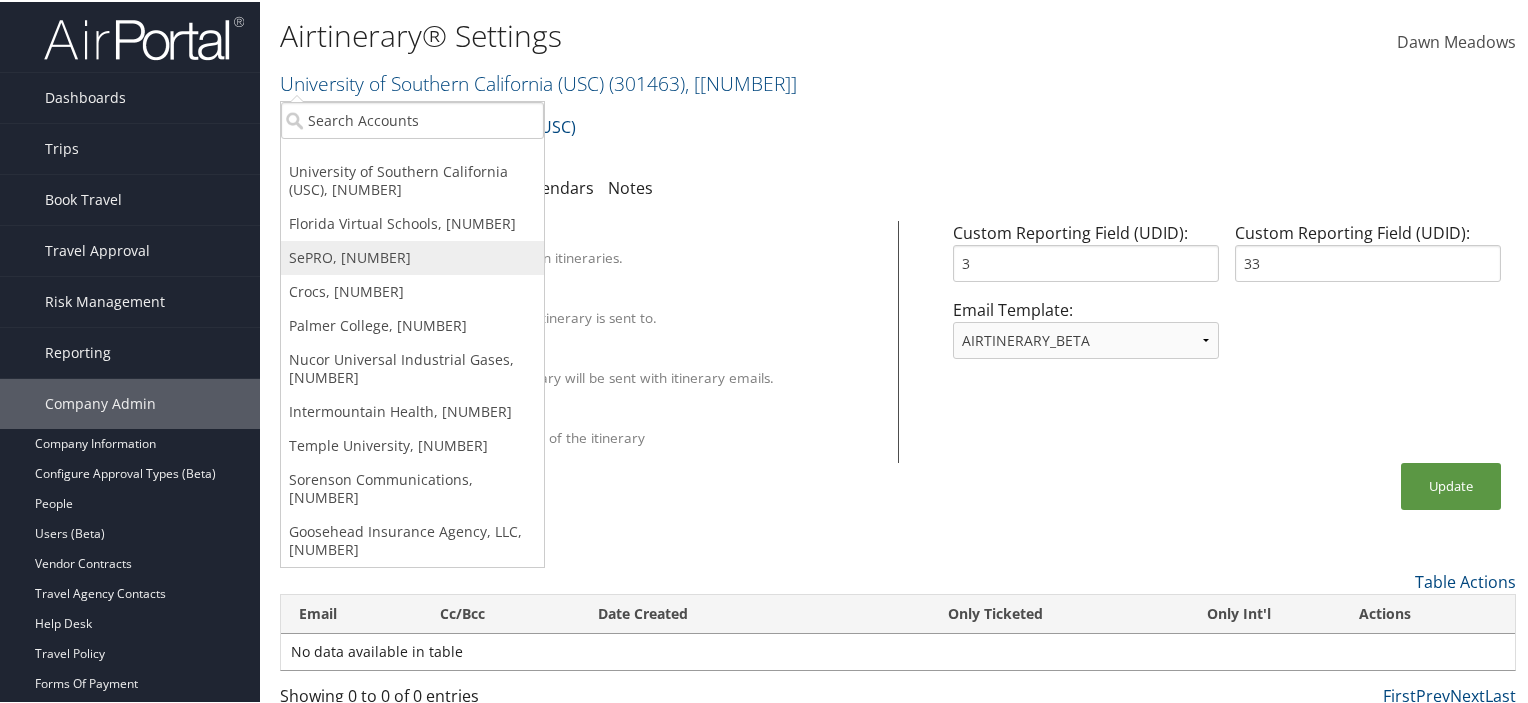 click on "SePRO, [NUMBER]" at bounding box center (412, 179) 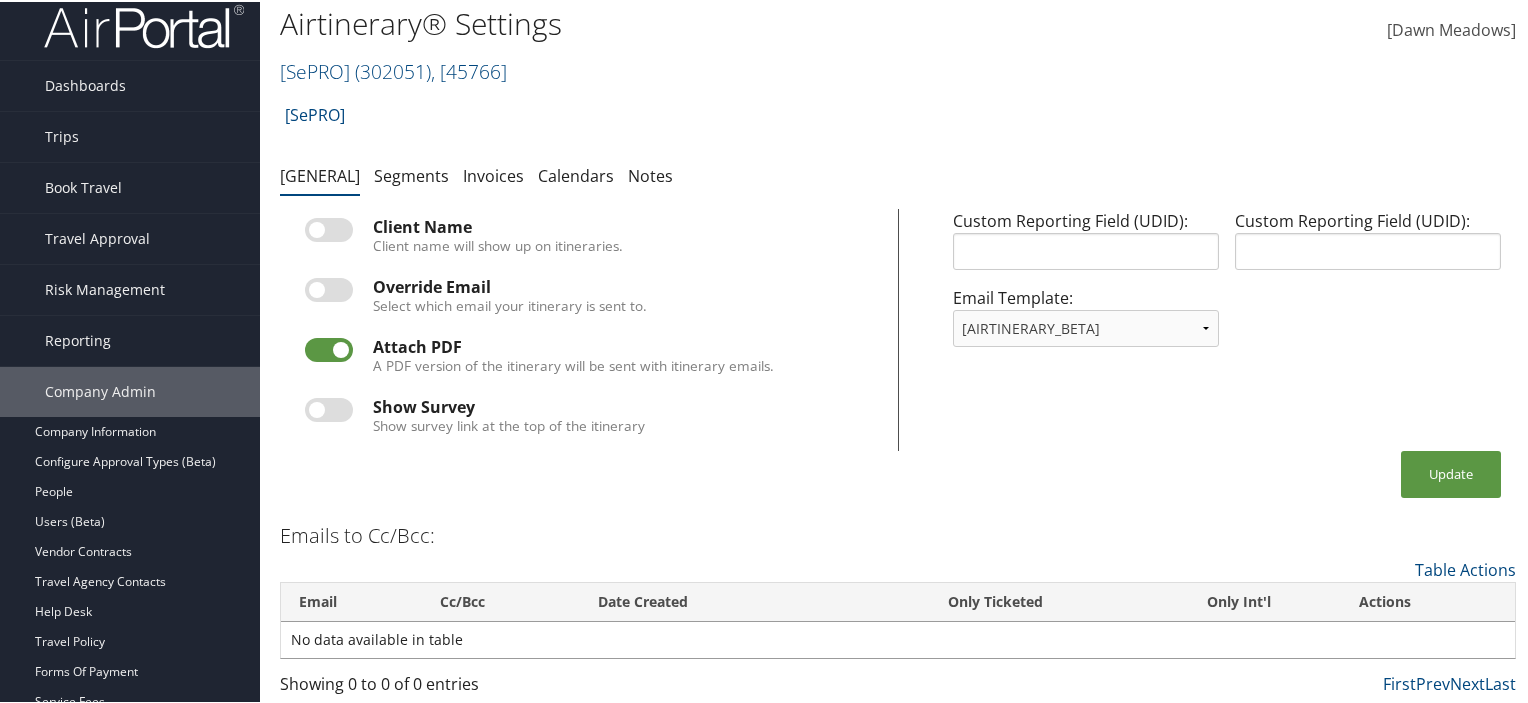scroll, scrollTop: 0, scrollLeft: 0, axis: both 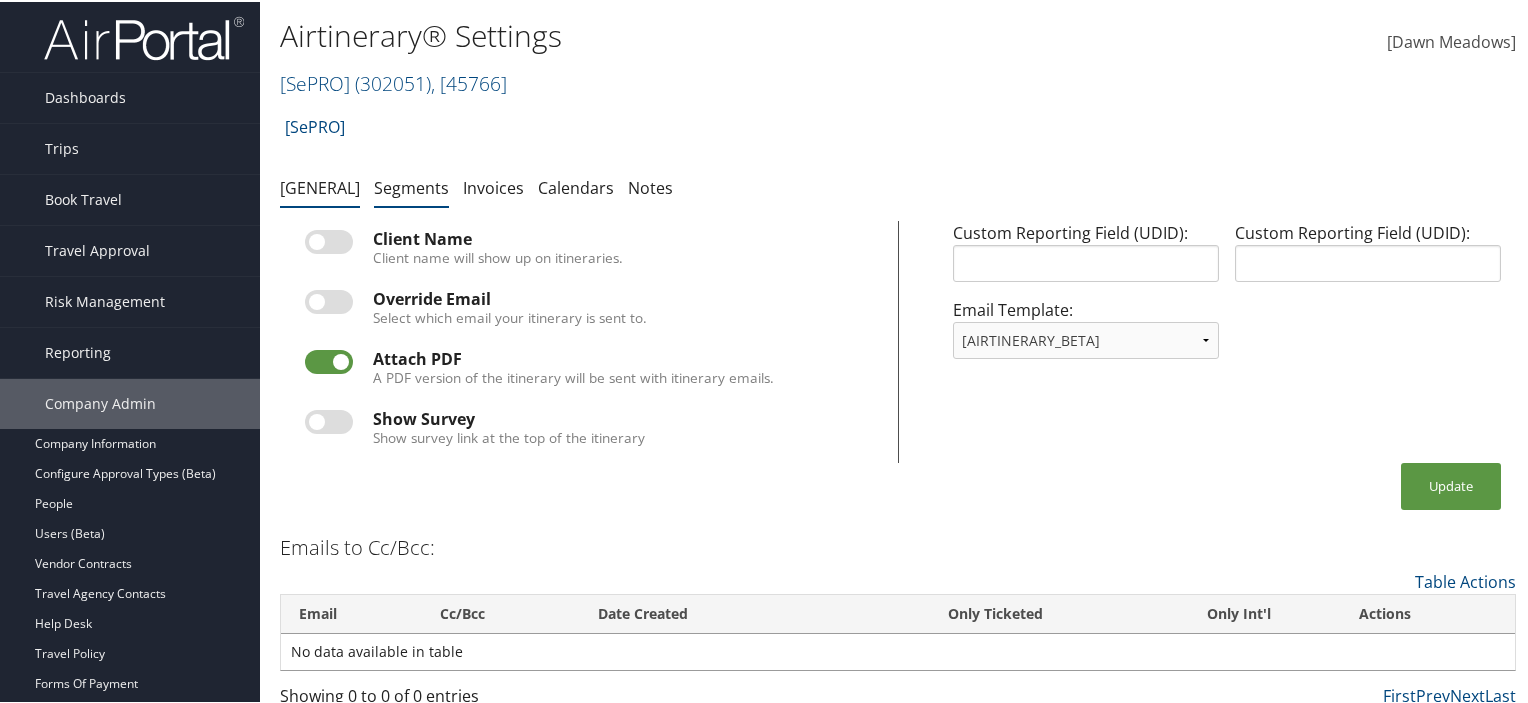 click on "Segments" at bounding box center [411, 186] 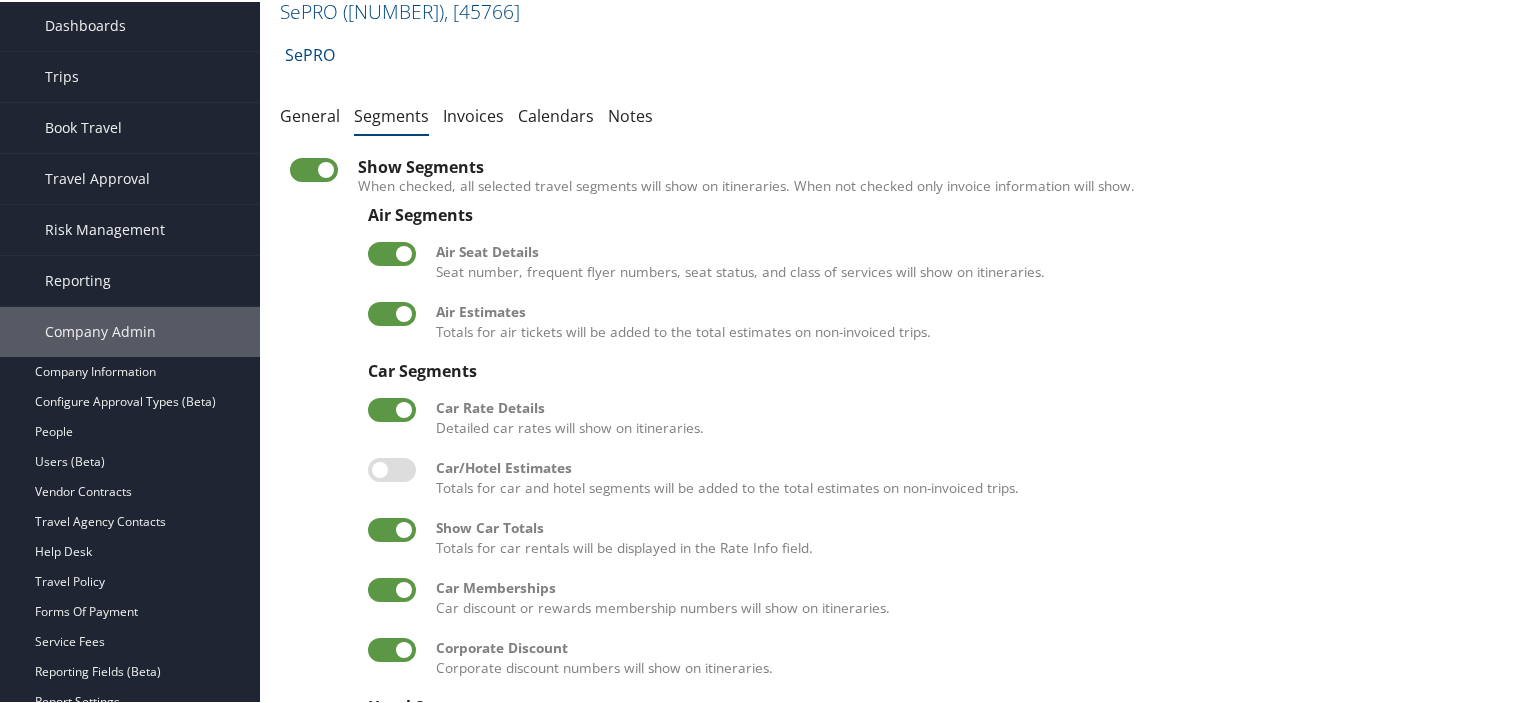 scroll, scrollTop: 0, scrollLeft: 0, axis: both 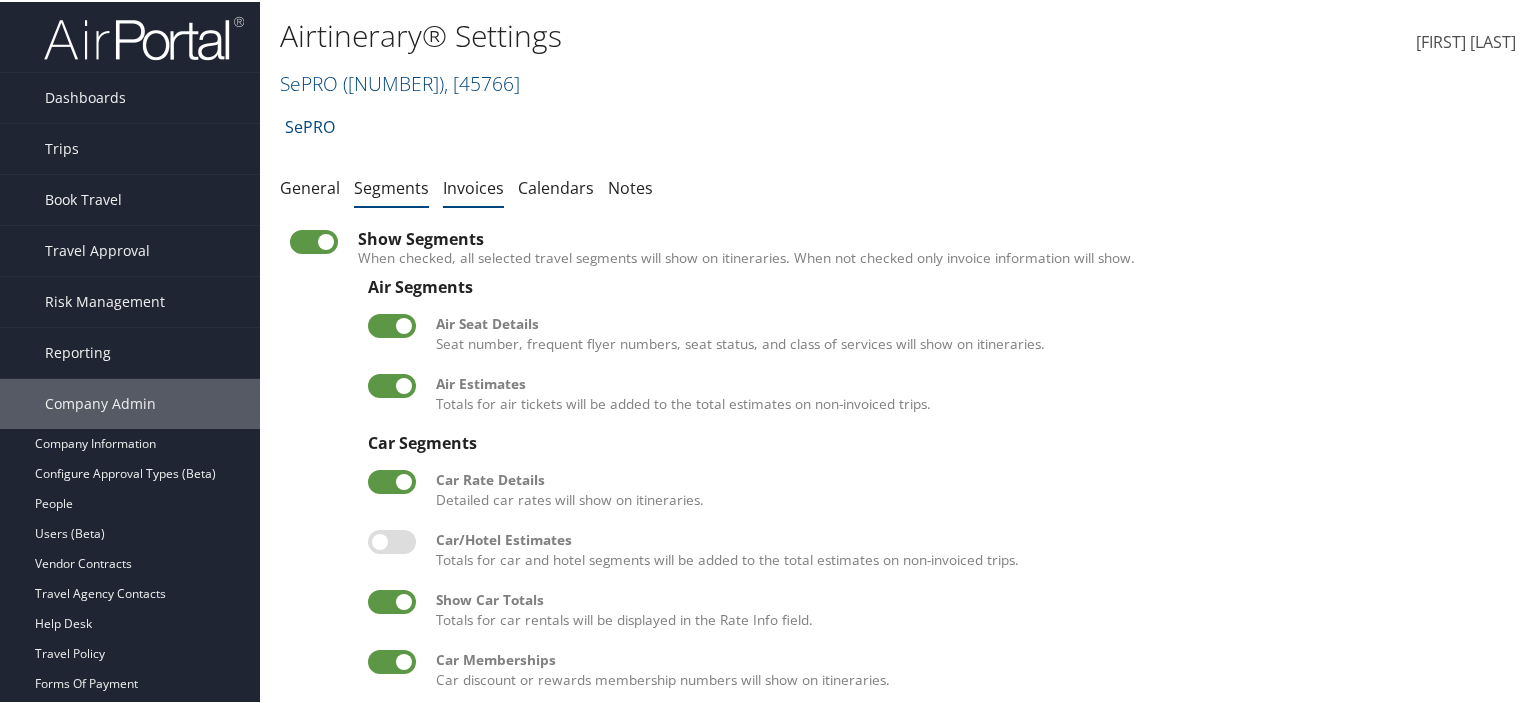 click on "Invoices" at bounding box center [473, 186] 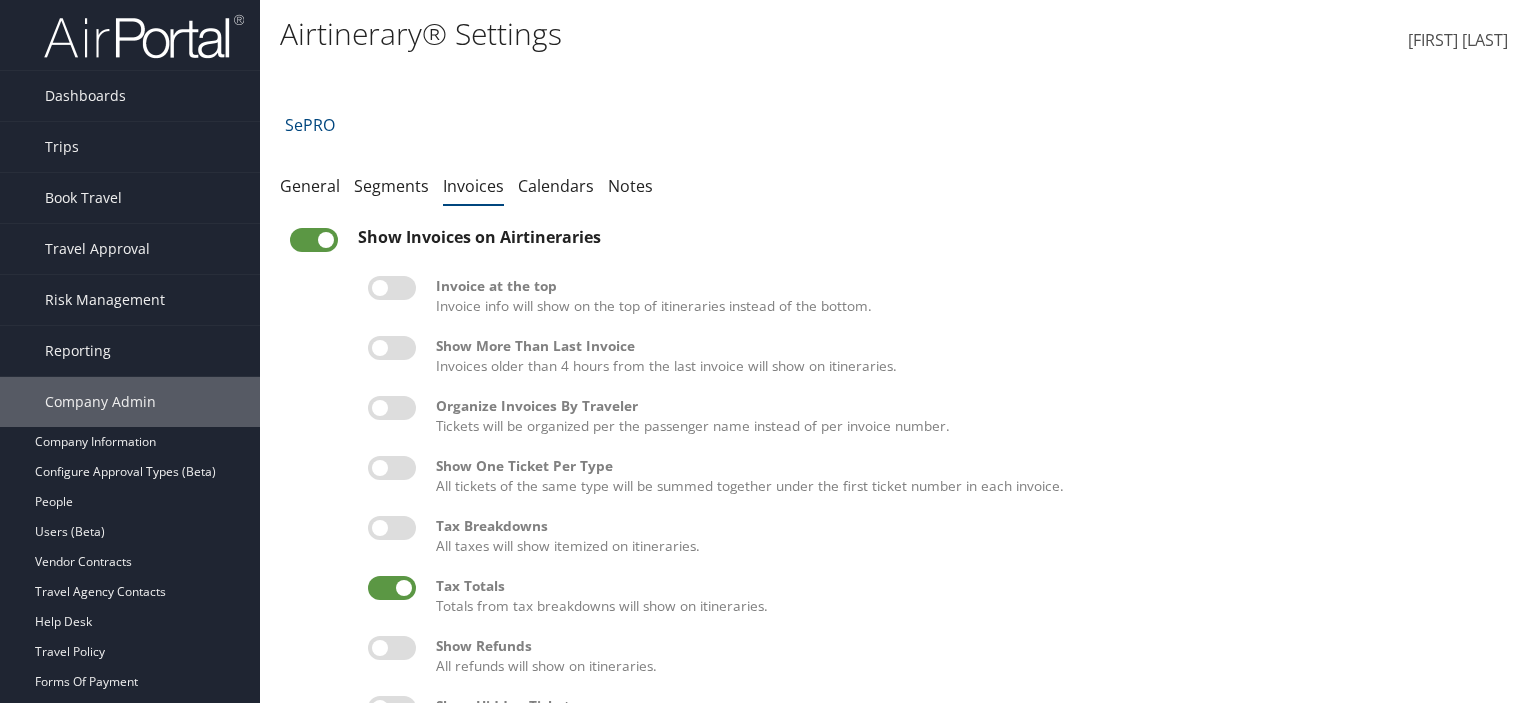 scroll, scrollTop: 0, scrollLeft: 0, axis: both 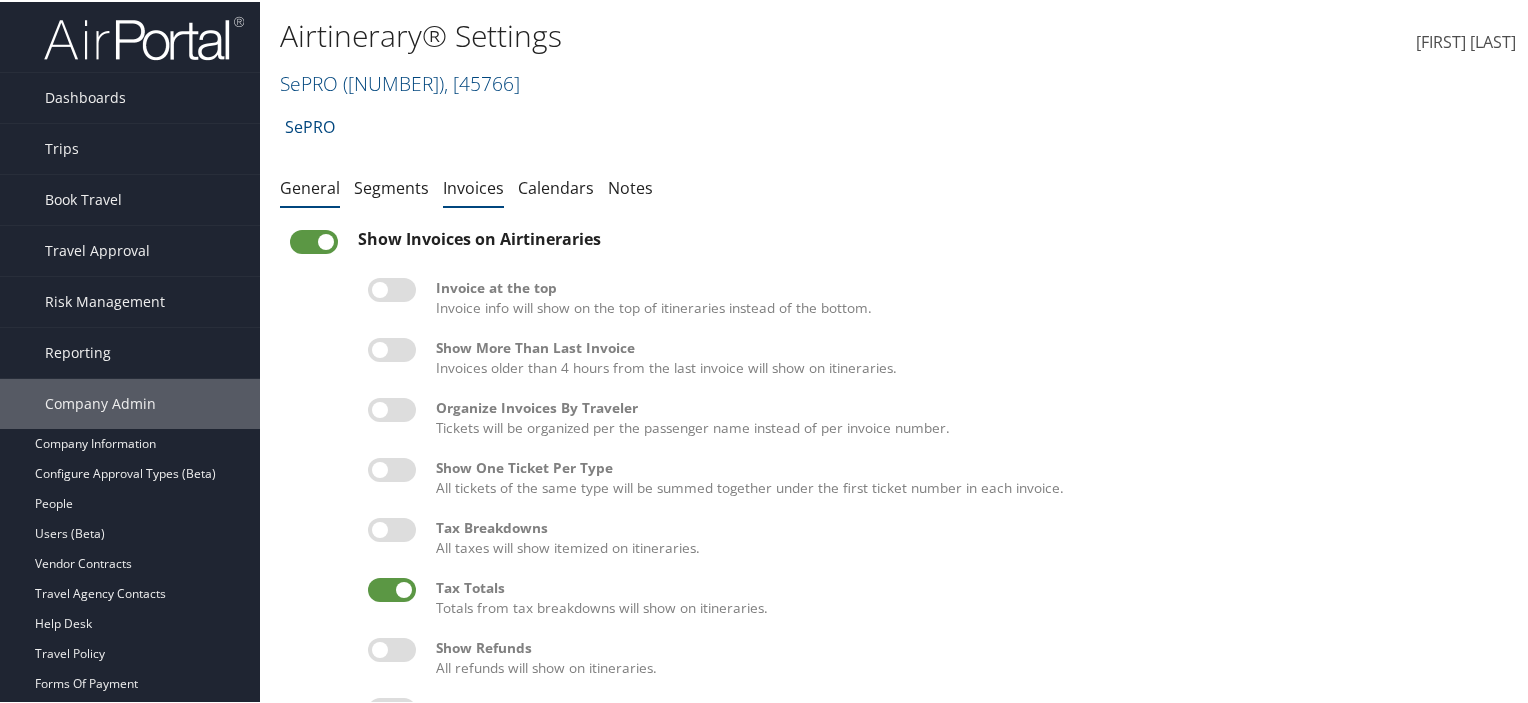 click on "General" at bounding box center [310, 186] 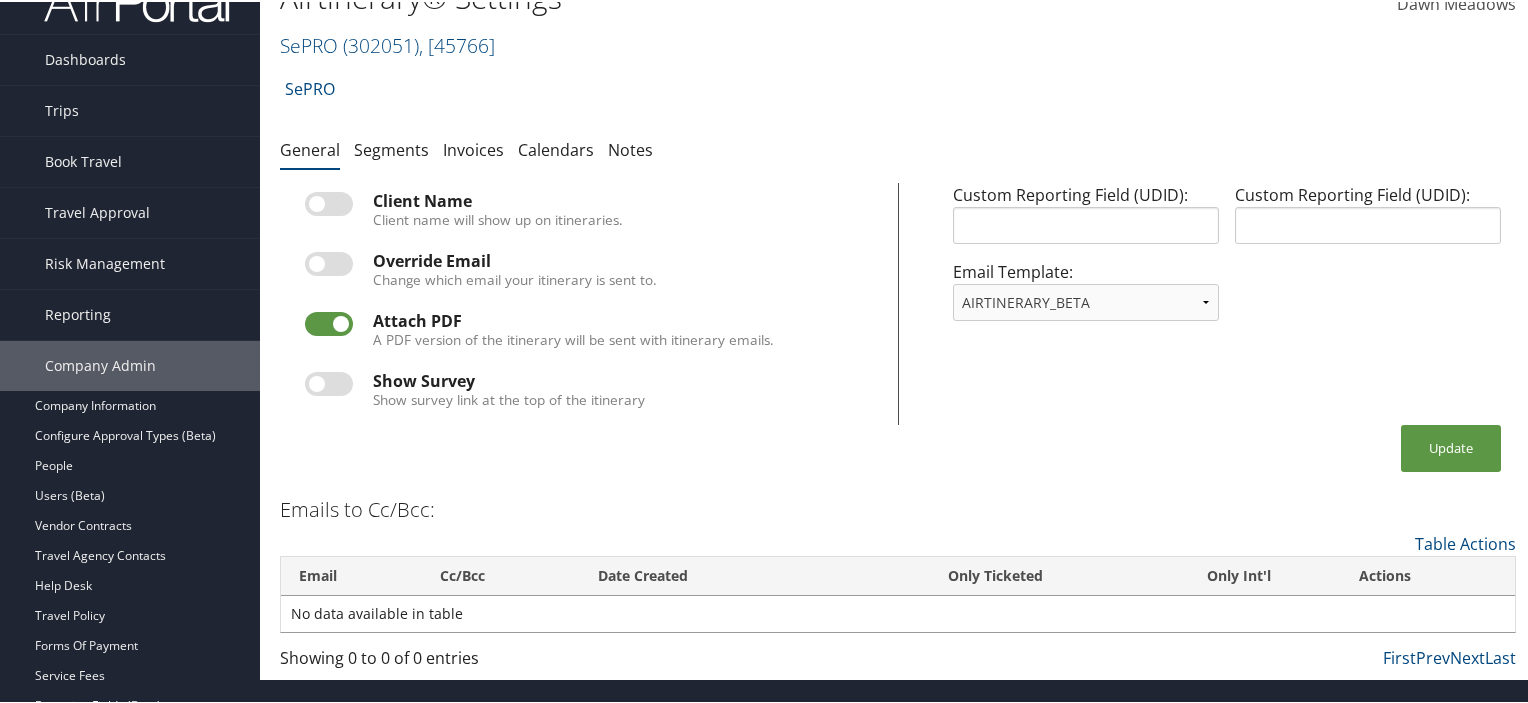 scroll, scrollTop: 0, scrollLeft: 0, axis: both 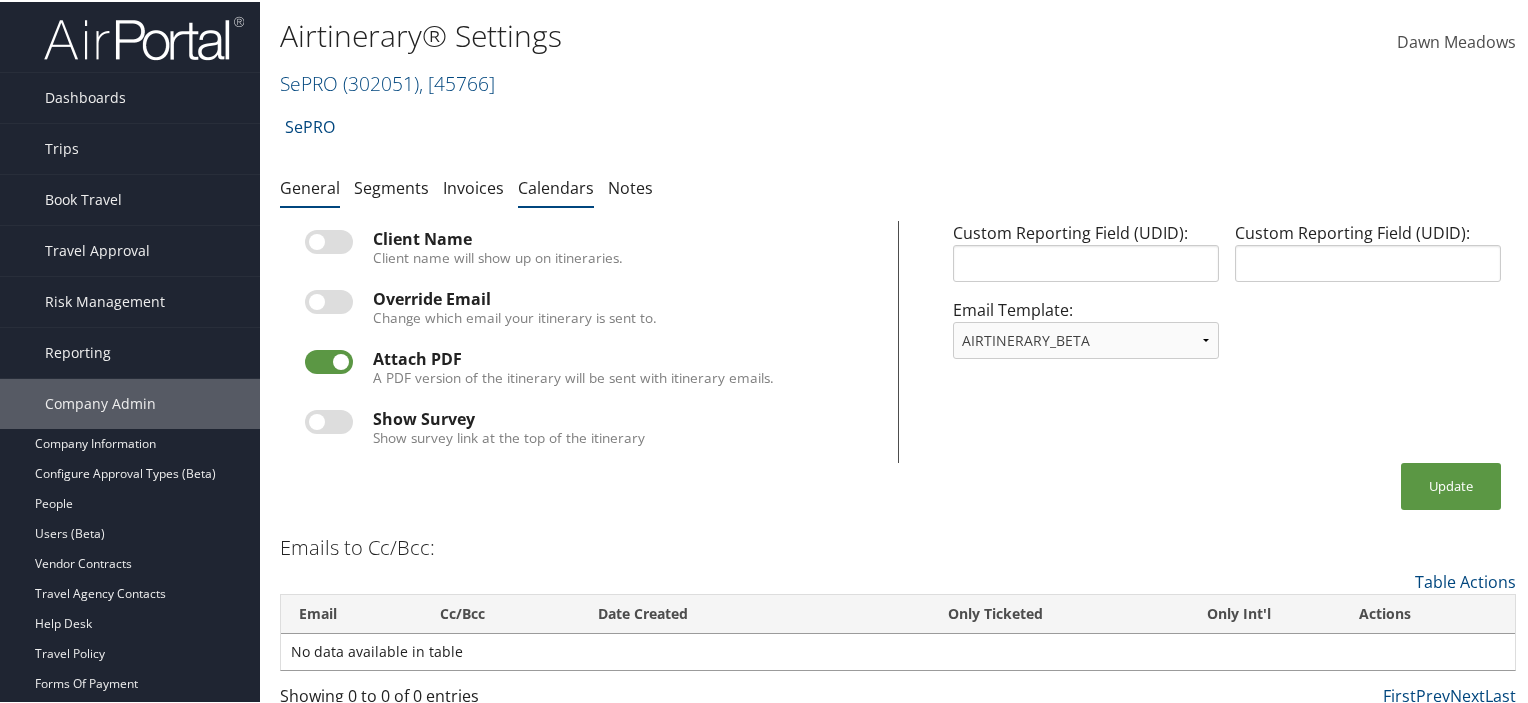 click on "Calendars" at bounding box center [556, 186] 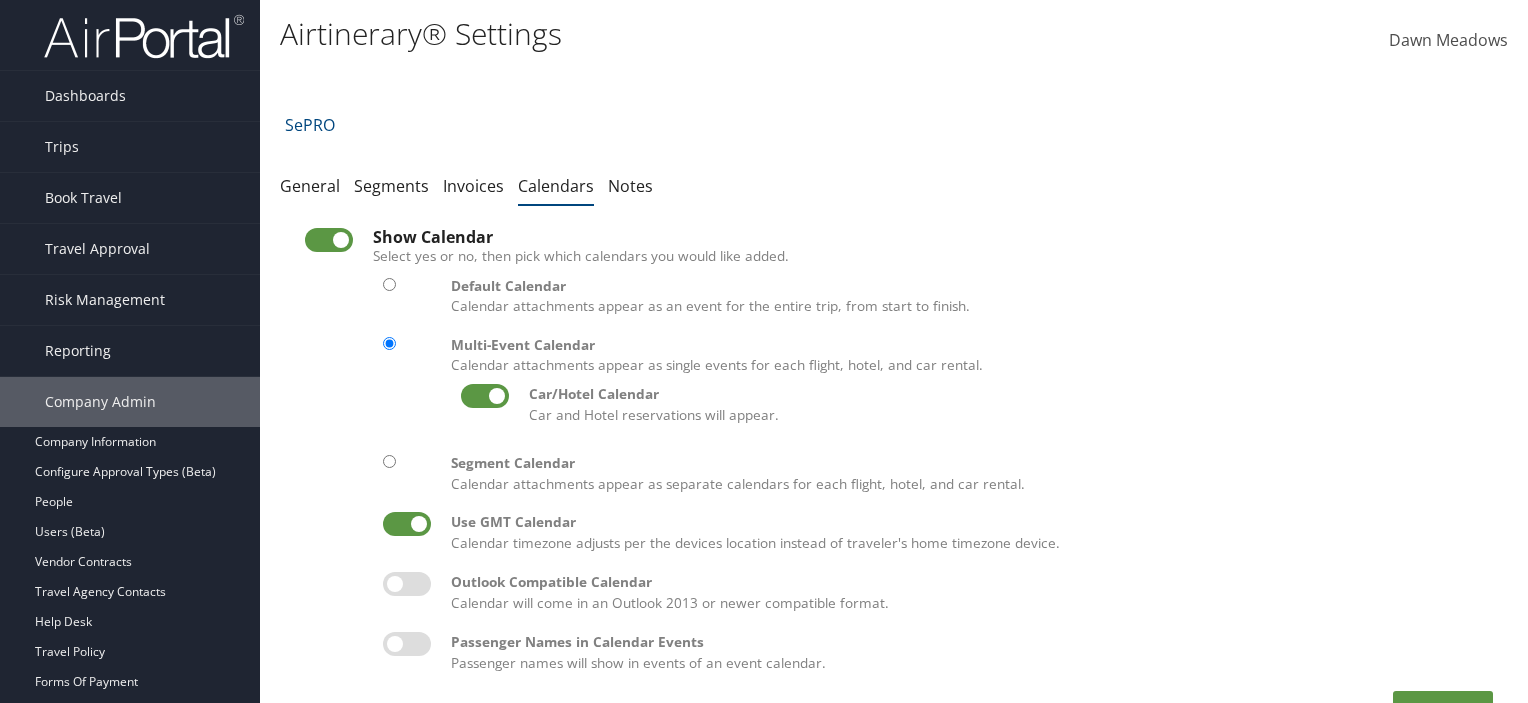 scroll, scrollTop: 0, scrollLeft: 0, axis: both 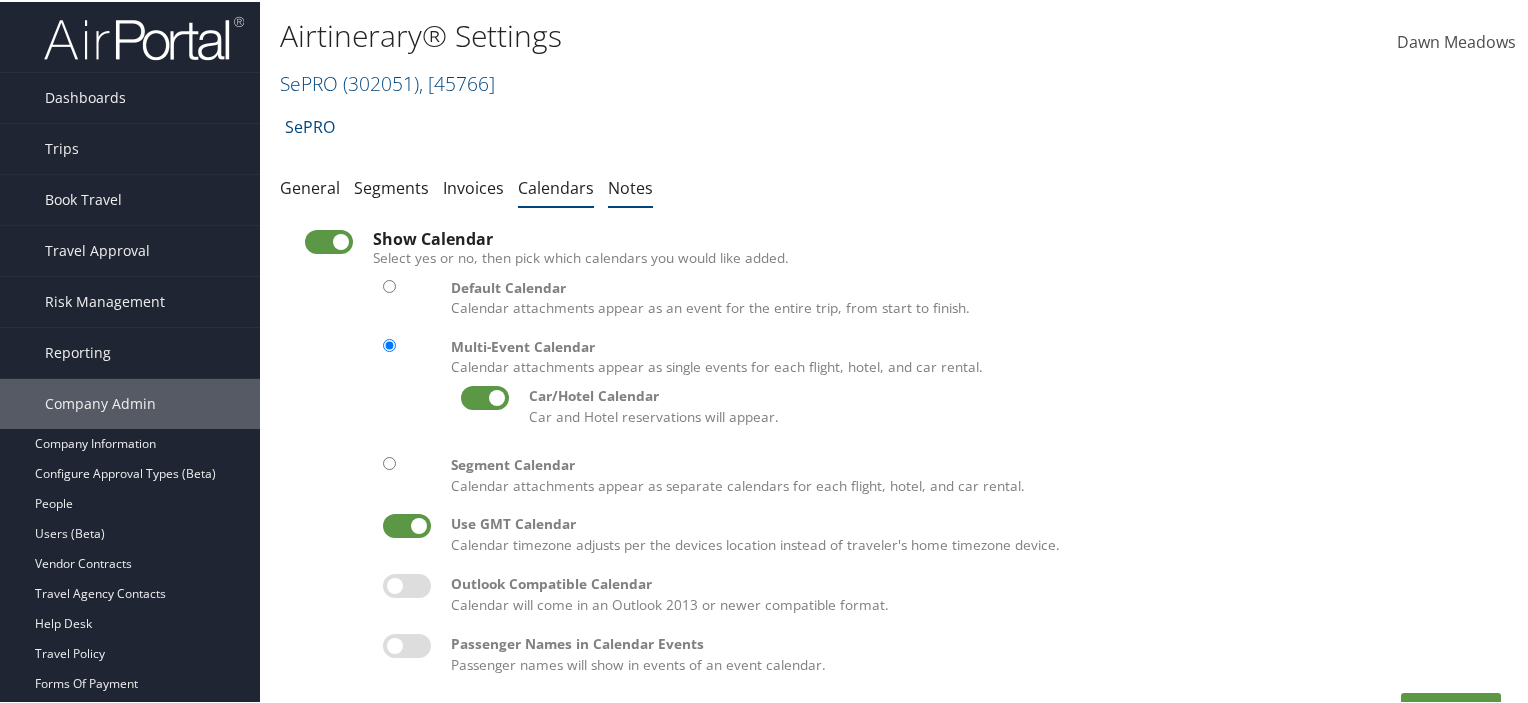 click on "Notes" at bounding box center (630, 186) 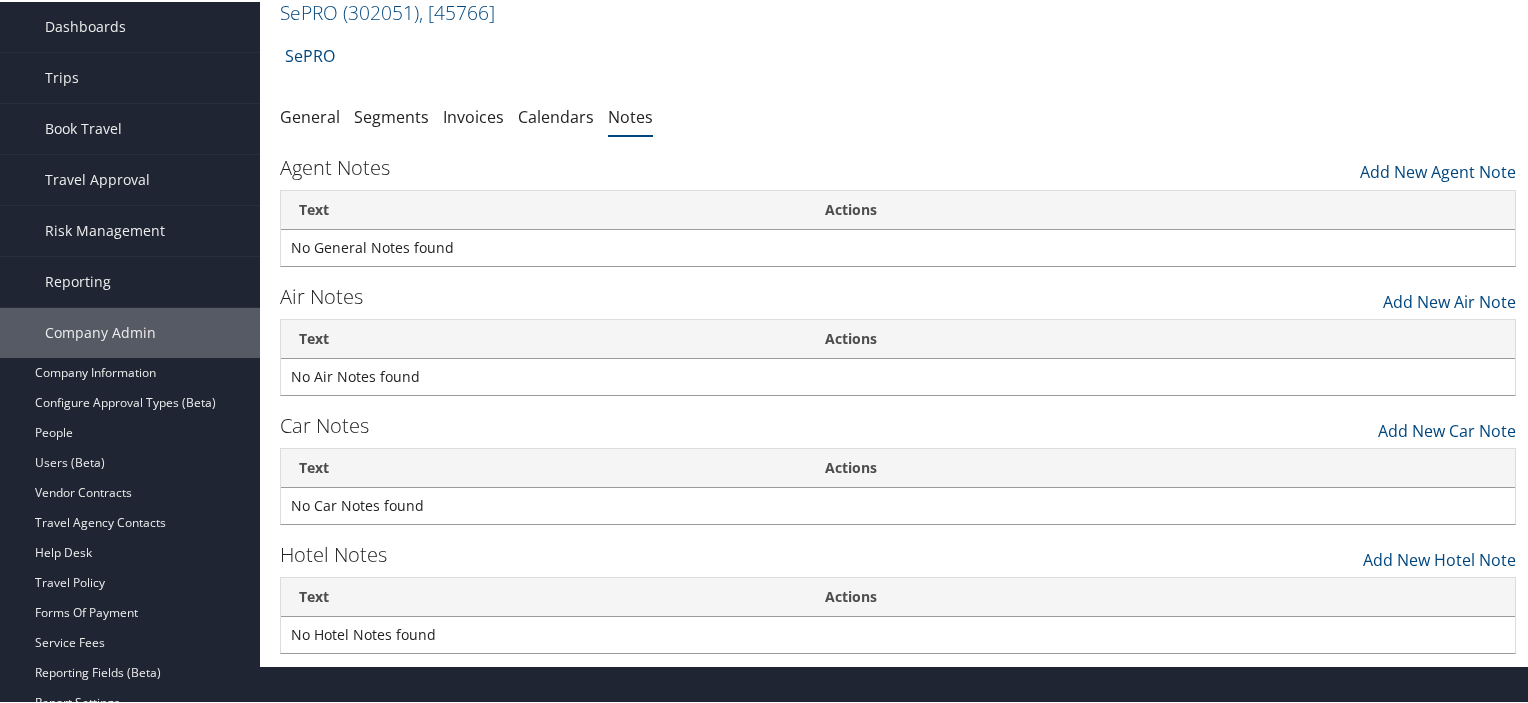 scroll, scrollTop: 0, scrollLeft: 0, axis: both 